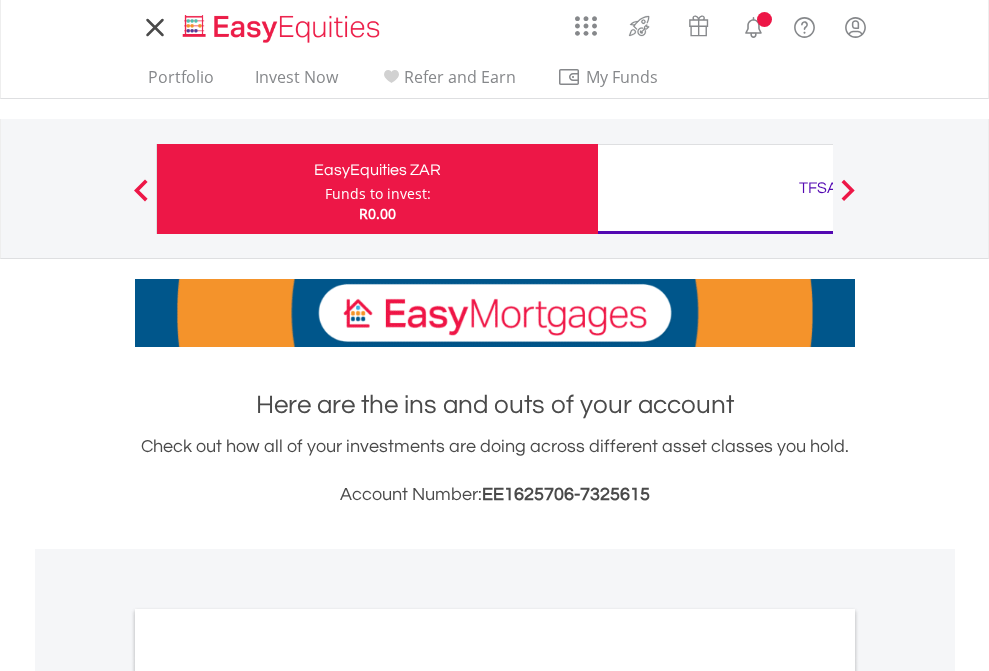 scroll, scrollTop: 0, scrollLeft: 0, axis: both 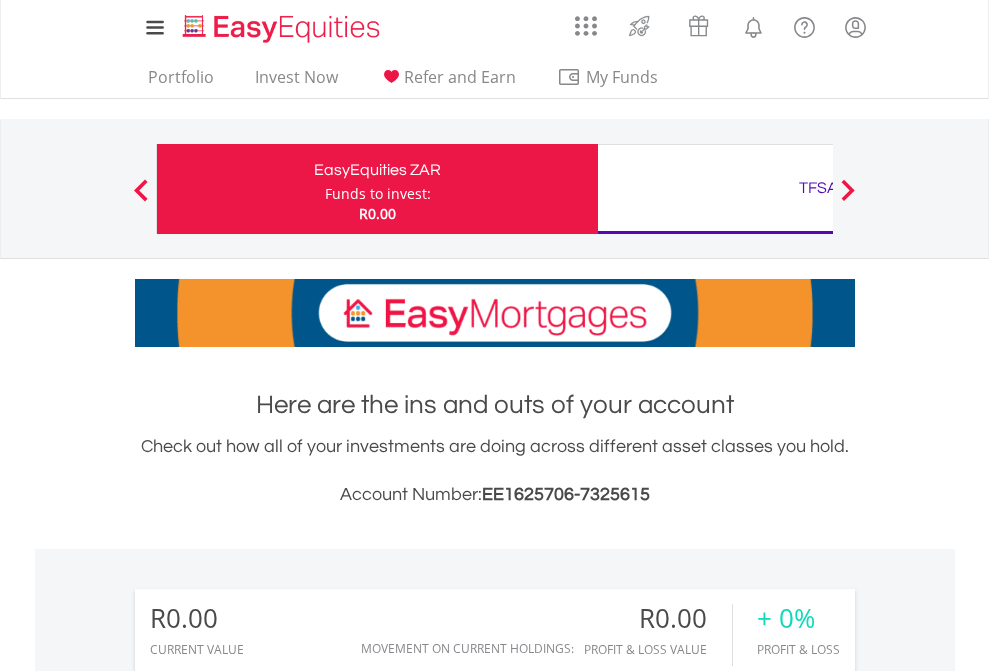 click on "Funds to invest:" at bounding box center [378, 194] 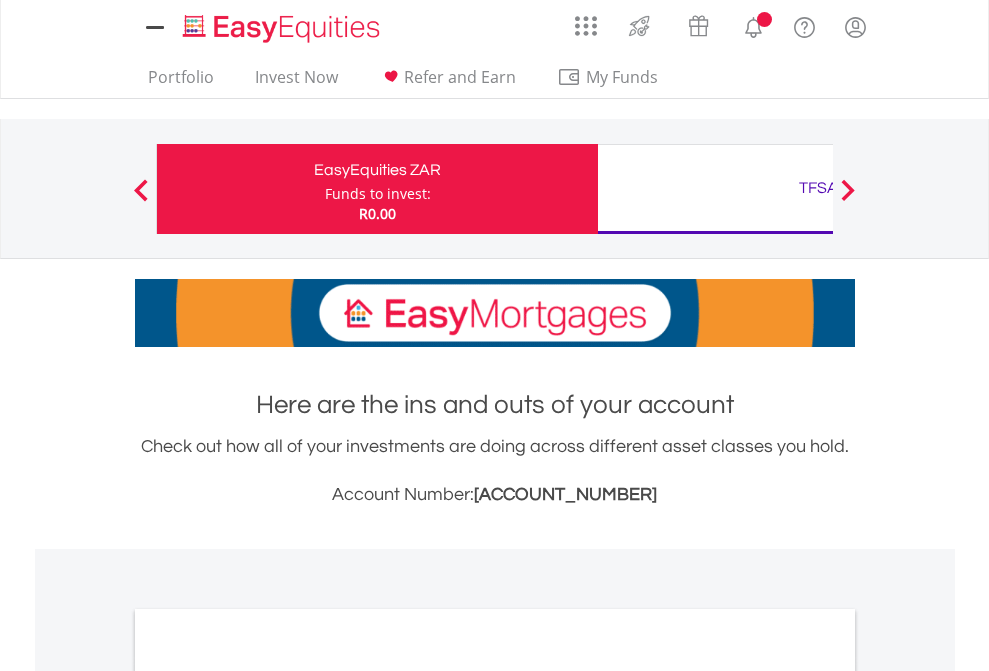 scroll, scrollTop: 0, scrollLeft: 0, axis: both 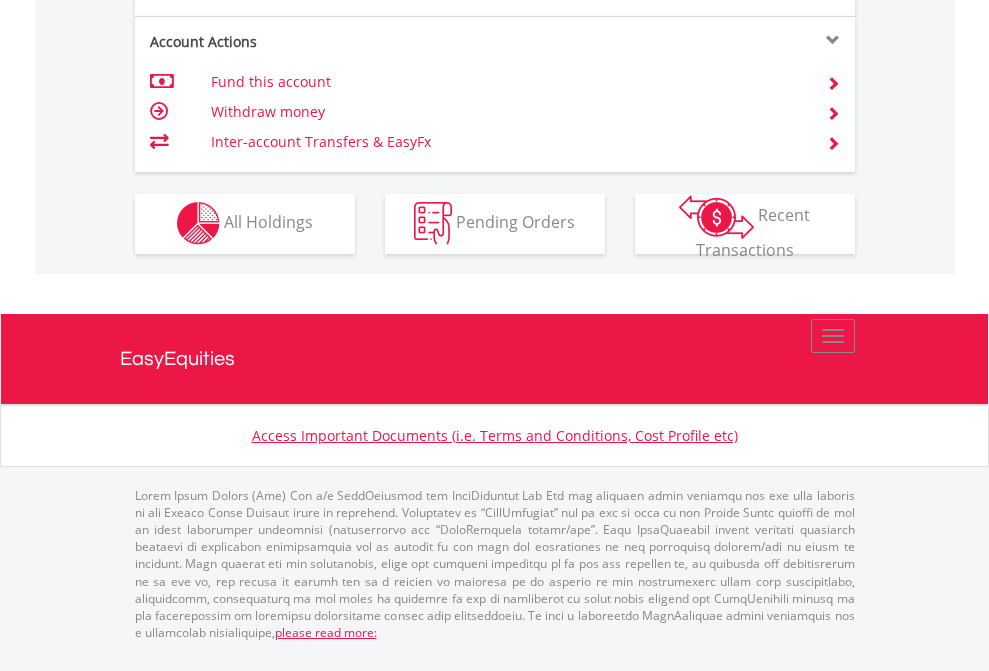click on "Investment types" at bounding box center (706, -353) 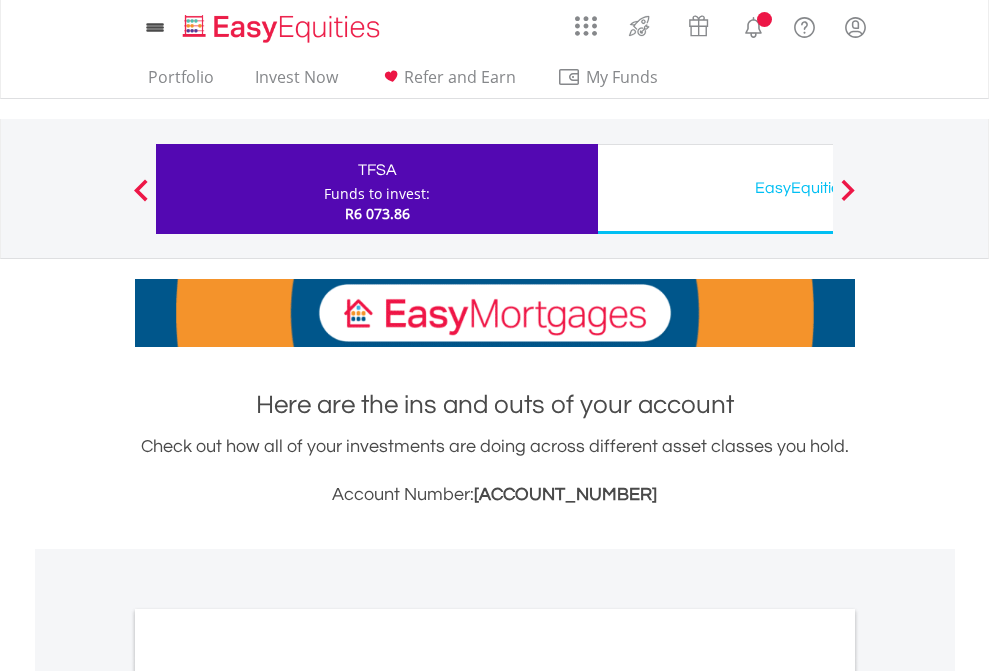 scroll, scrollTop: 0, scrollLeft: 0, axis: both 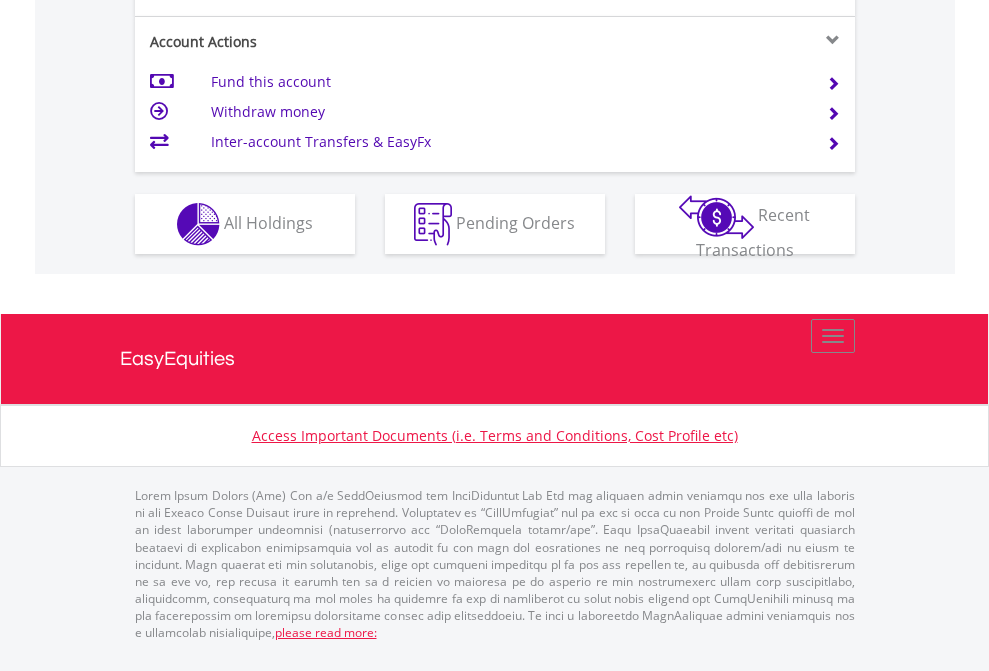 click on "Investment types" at bounding box center (706, -337) 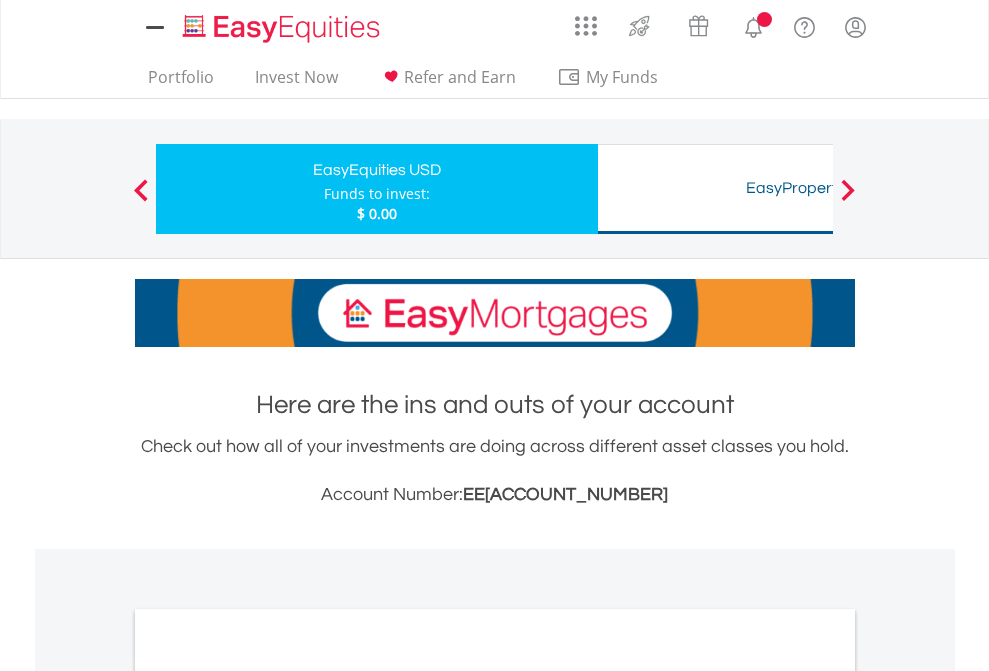 scroll, scrollTop: 0, scrollLeft: 0, axis: both 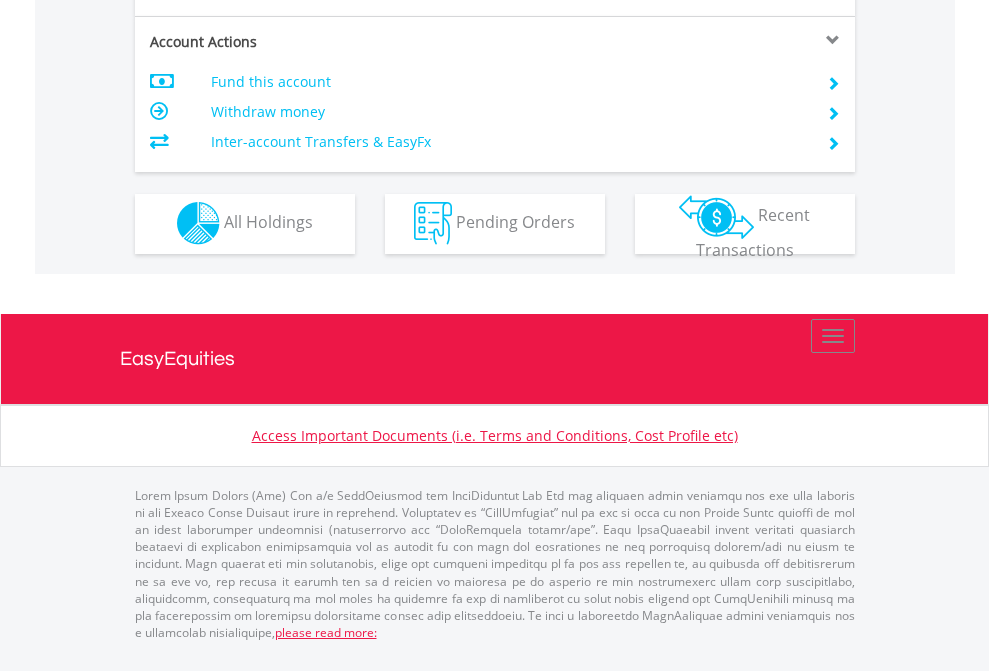 click on "Investment types" at bounding box center [706, -353] 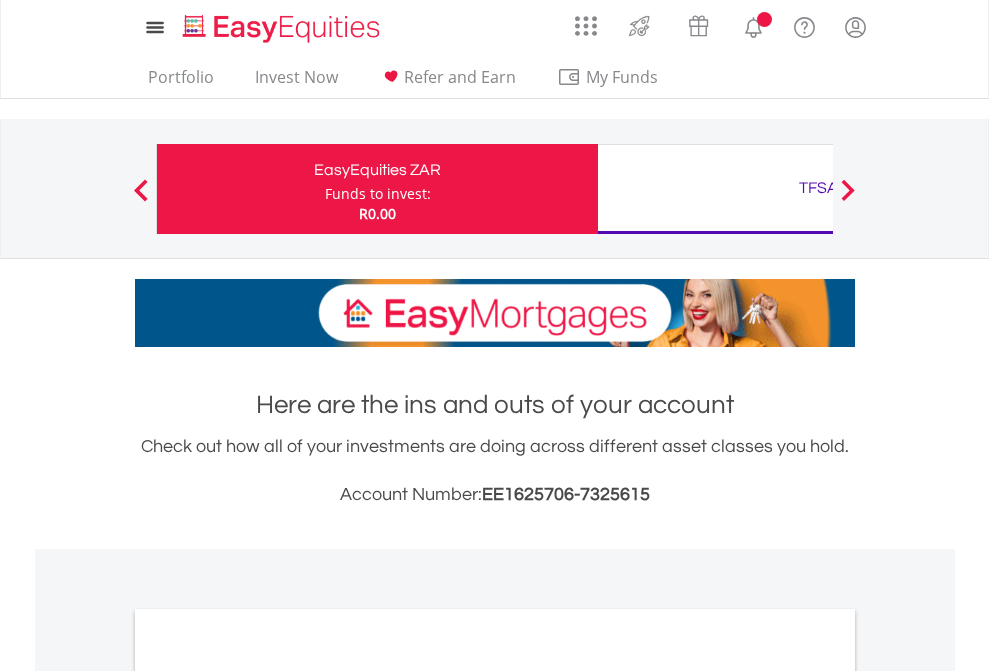 click on "All Holdings" at bounding box center (268, 1096) 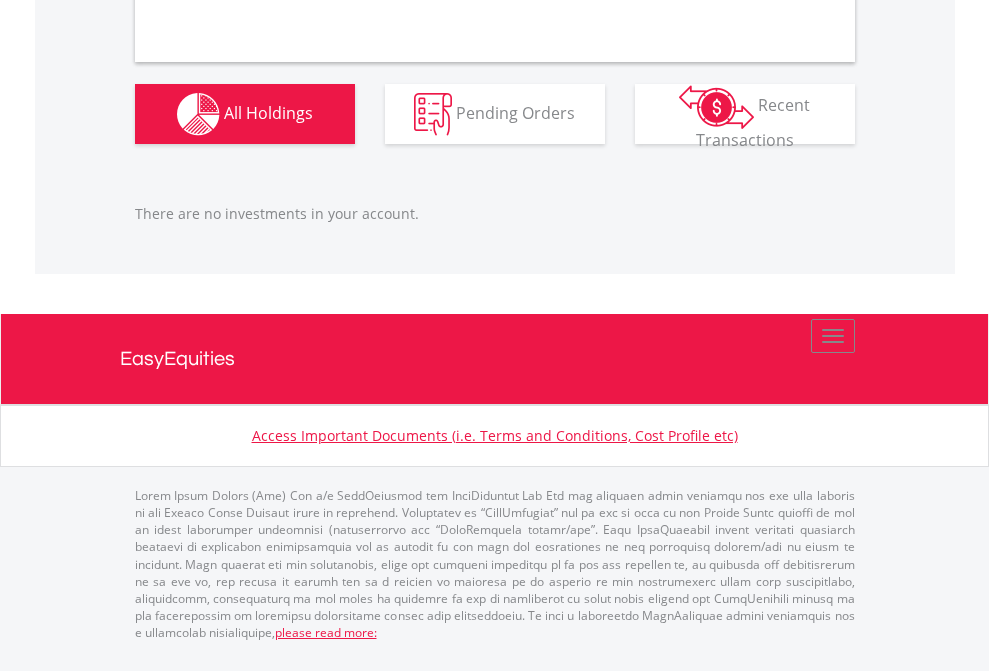 scroll, scrollTop: 1980, scrollLeft: 0, axis: vertical 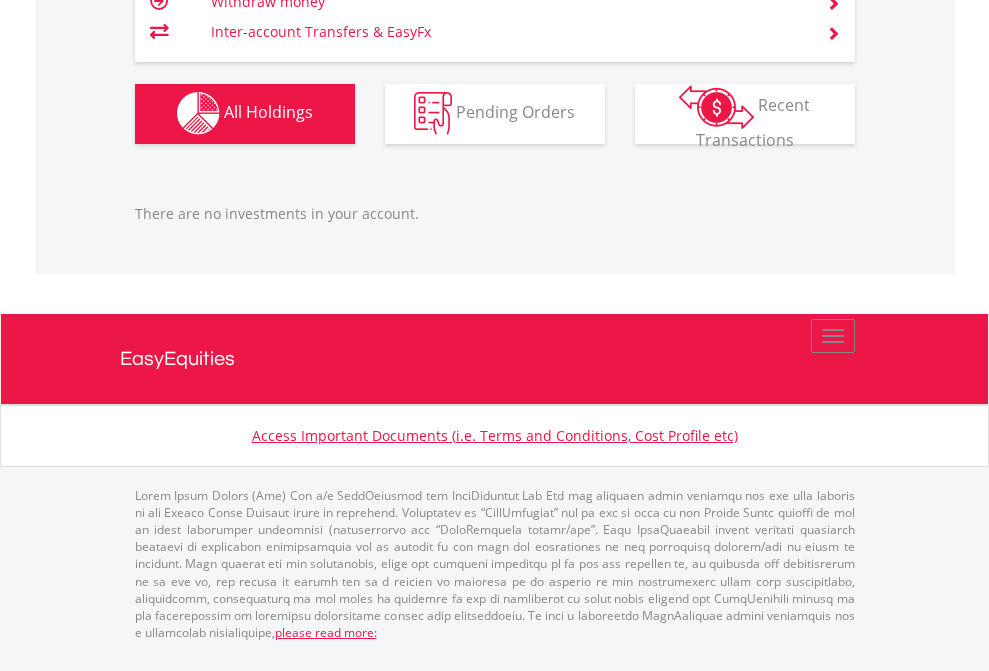 click on "TFSA" at bounding box center [818, -1142] 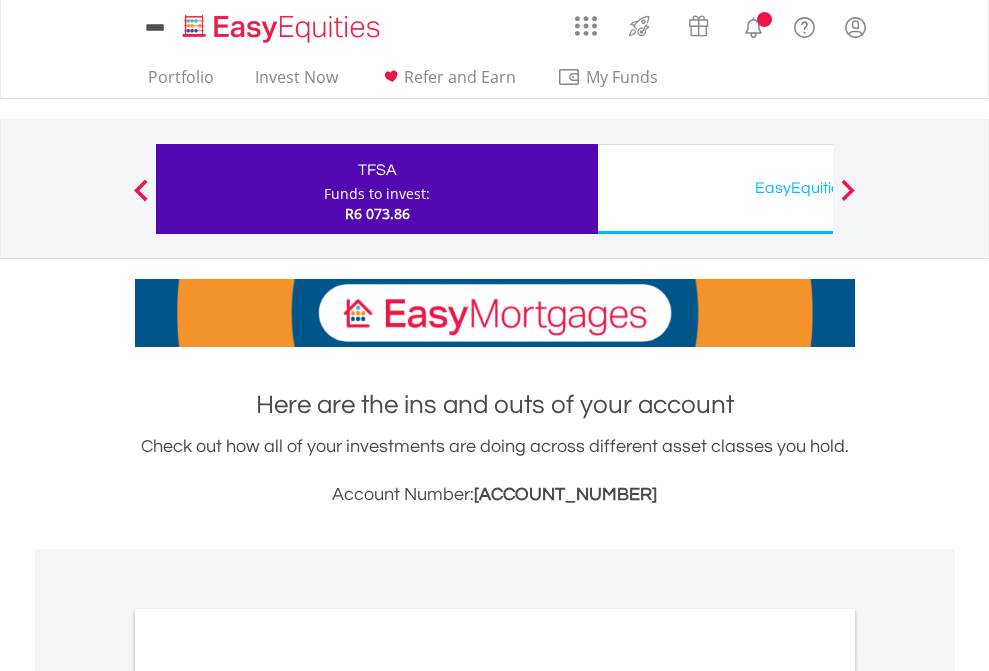 scroll, scrollTop: 0, scrollLeft: 0, axis: both 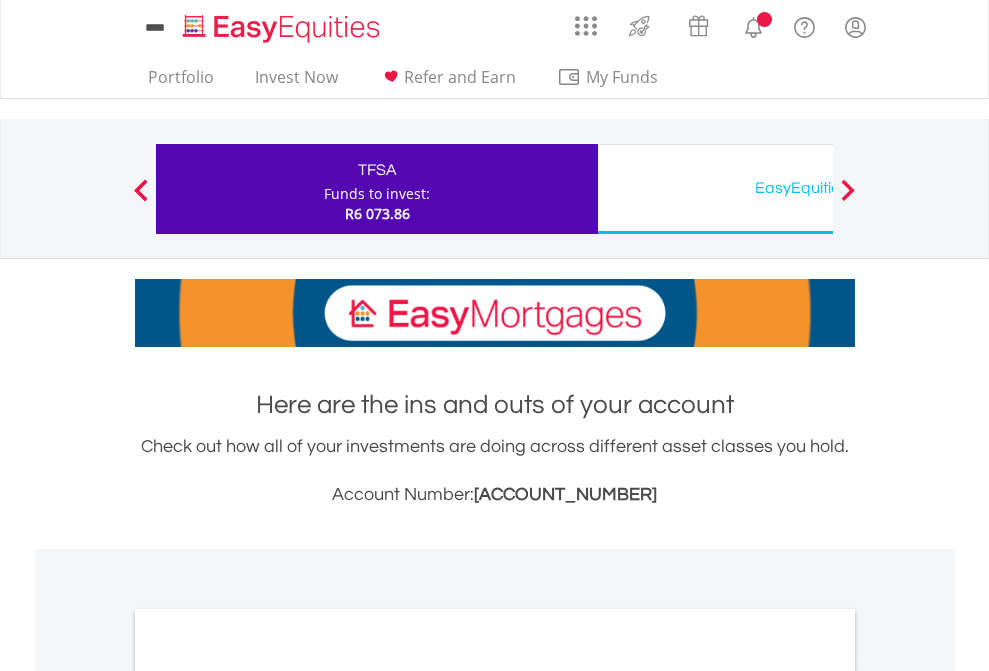 click on "All Holdings" at bounding box center [268, 1096] 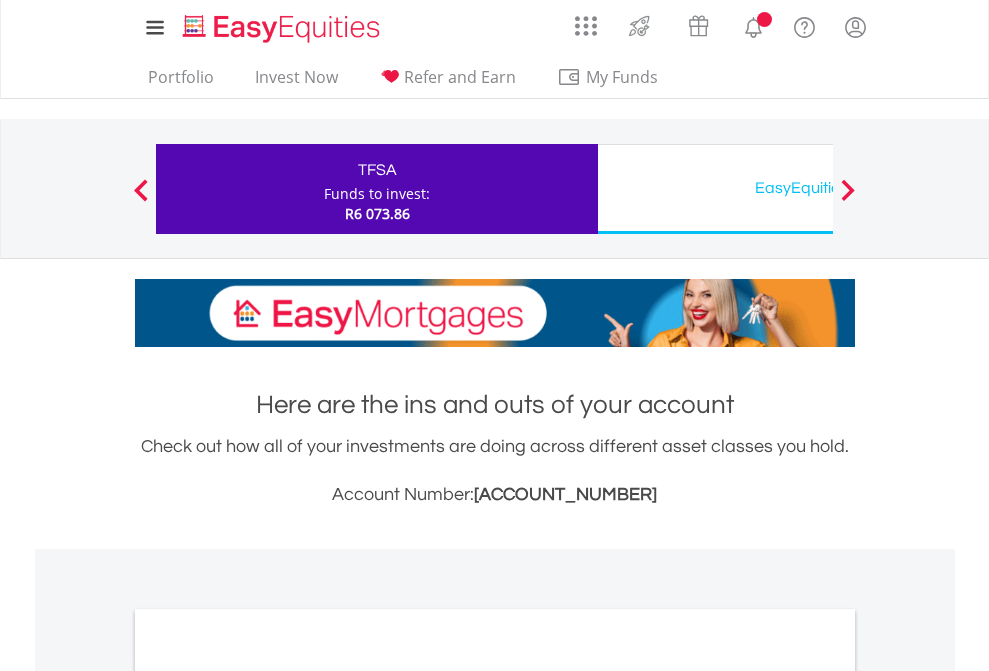 scroll, scrollTop: 1202, scrollLeft: 0, axis: vertical 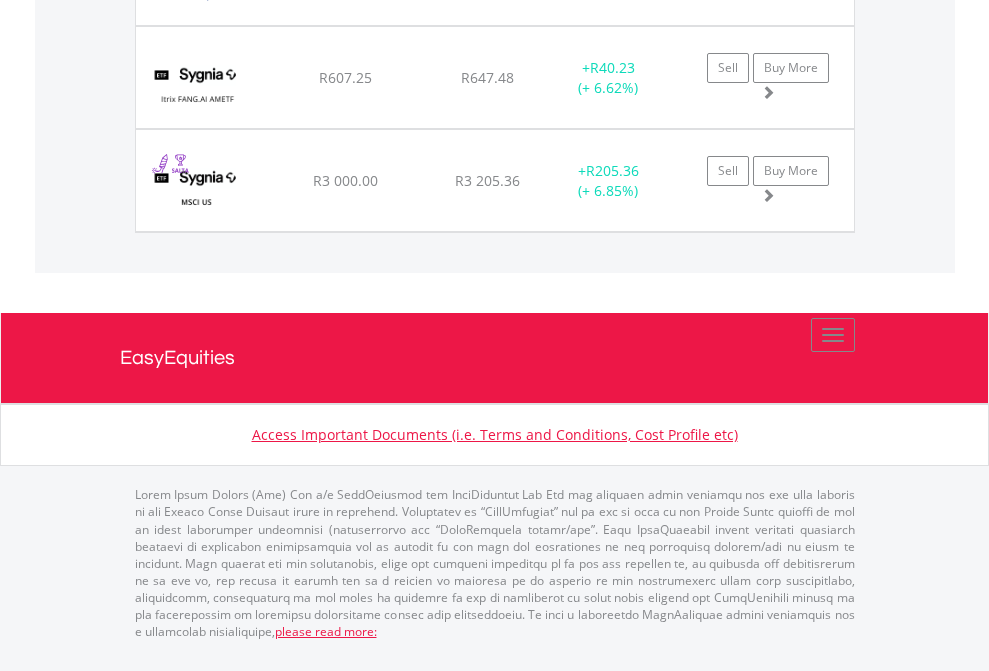 click on "EasyEquities USD" at bounding box center [818, -1728] 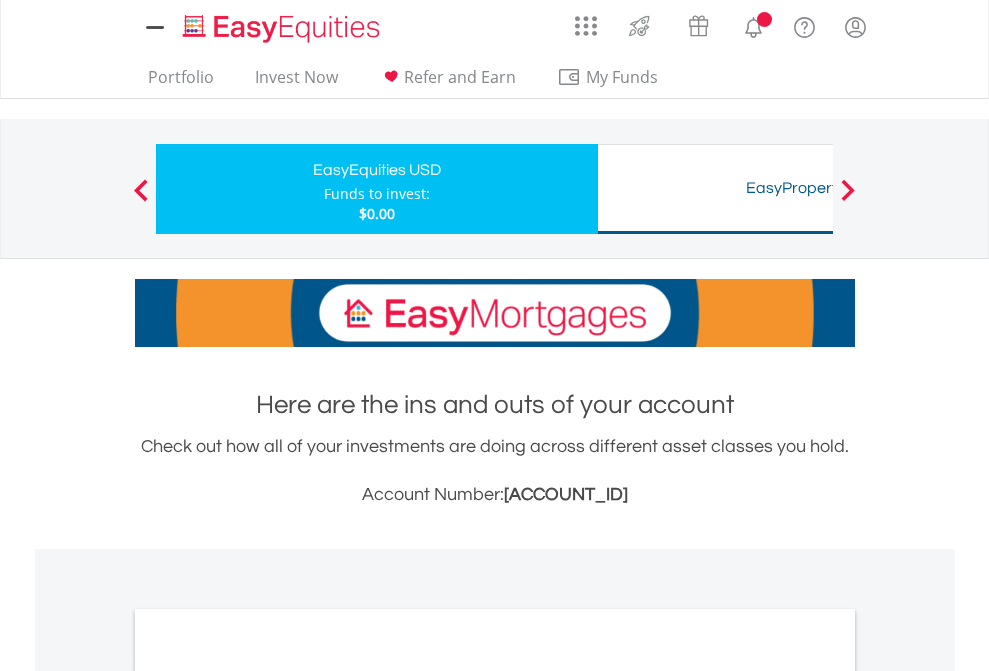 scroll, scrollTop: 1202, scrollLeft: 0, axis: vertical 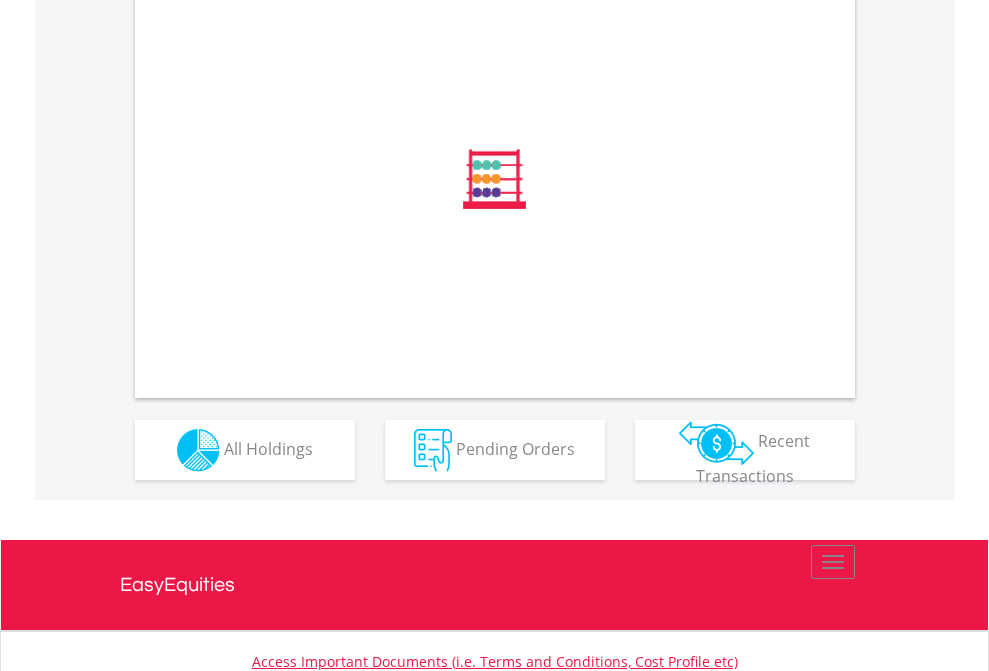 click on "All Holdings" at bounding box center (268, 448) 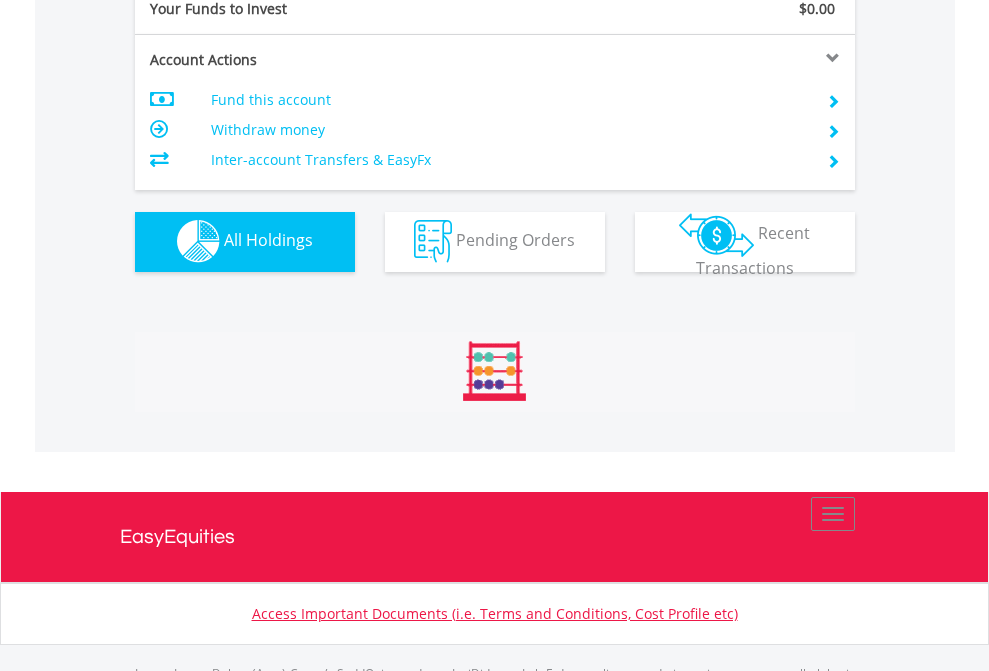 scroll, scrollTop: 999808, scrollLeft: 999687, axis: both 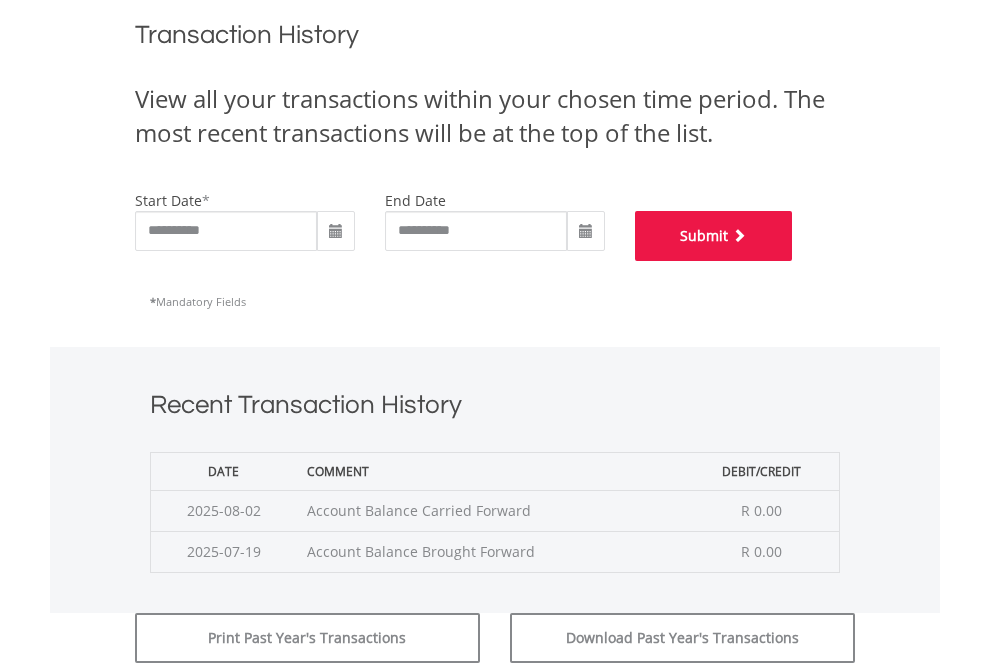 click on "Submit" at bounding box center [714, 236] 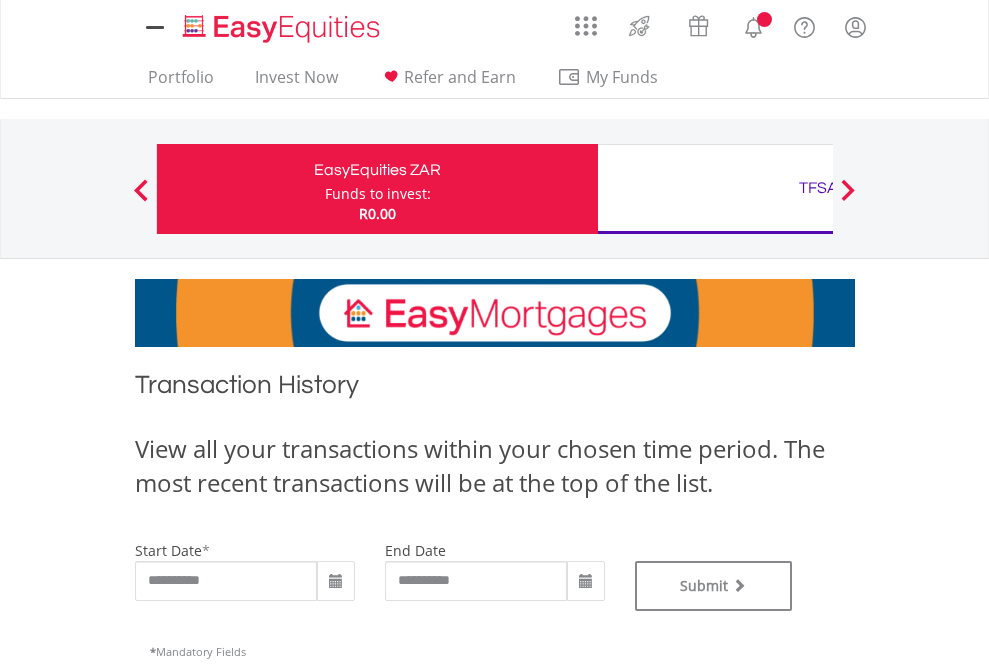 scroll, scrollTop: 0, scrollLeft: 0, axis: both 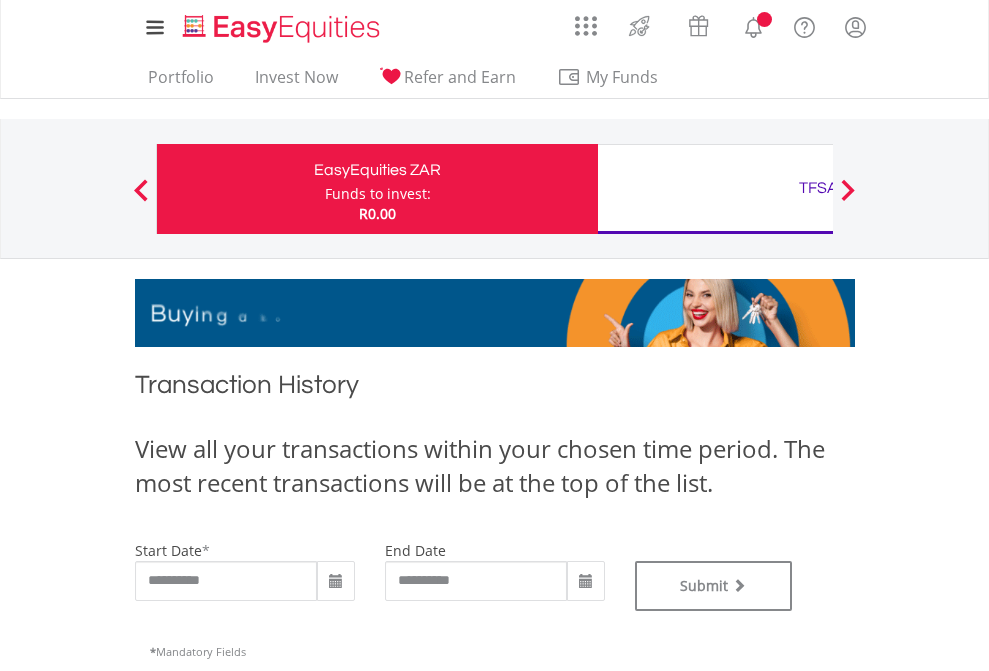 click on "TFSA" at bounding box center [818, 188] 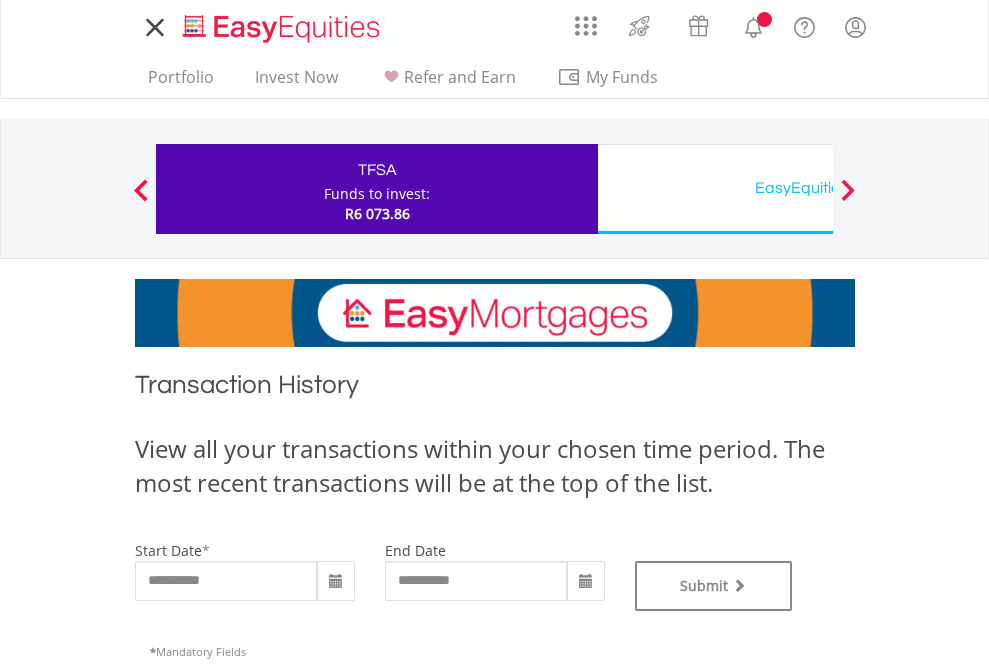 scroll, scrollTop: 0, scrollLeft: 0, axis: both 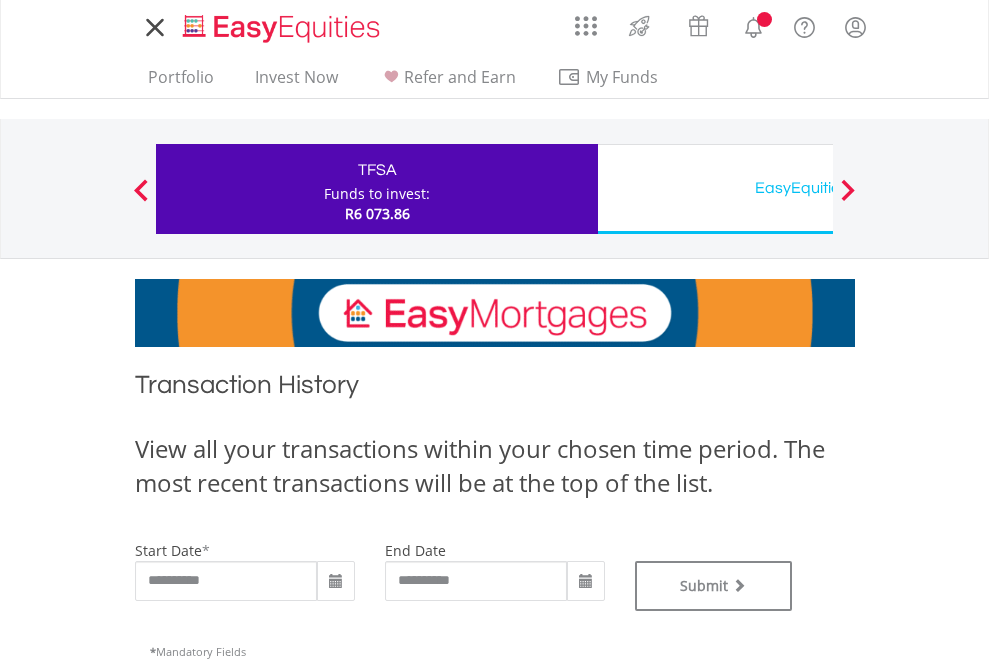 type on "**********" 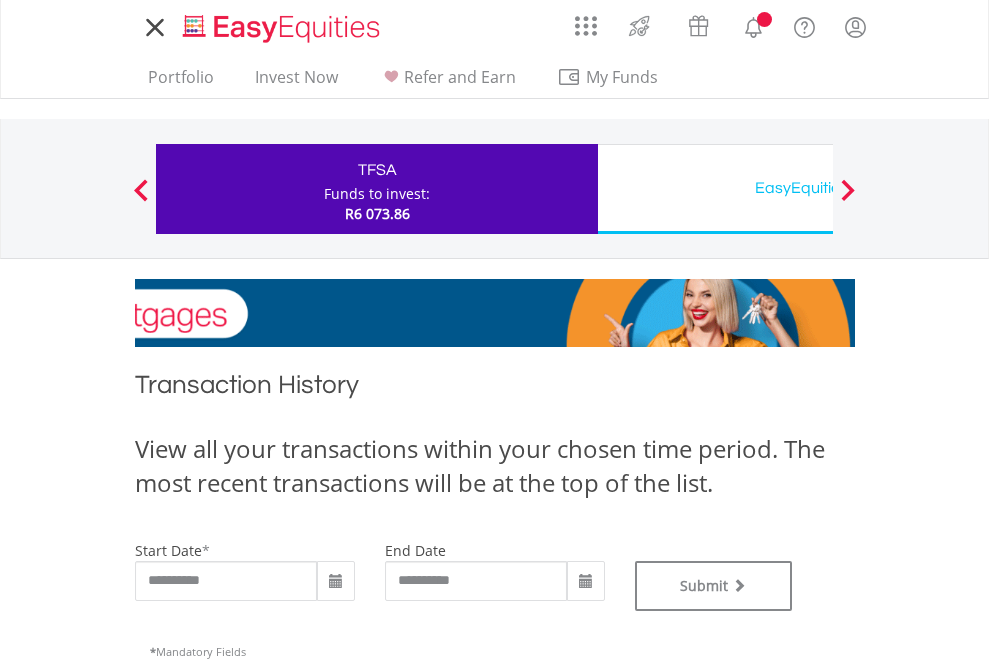type on "**********" 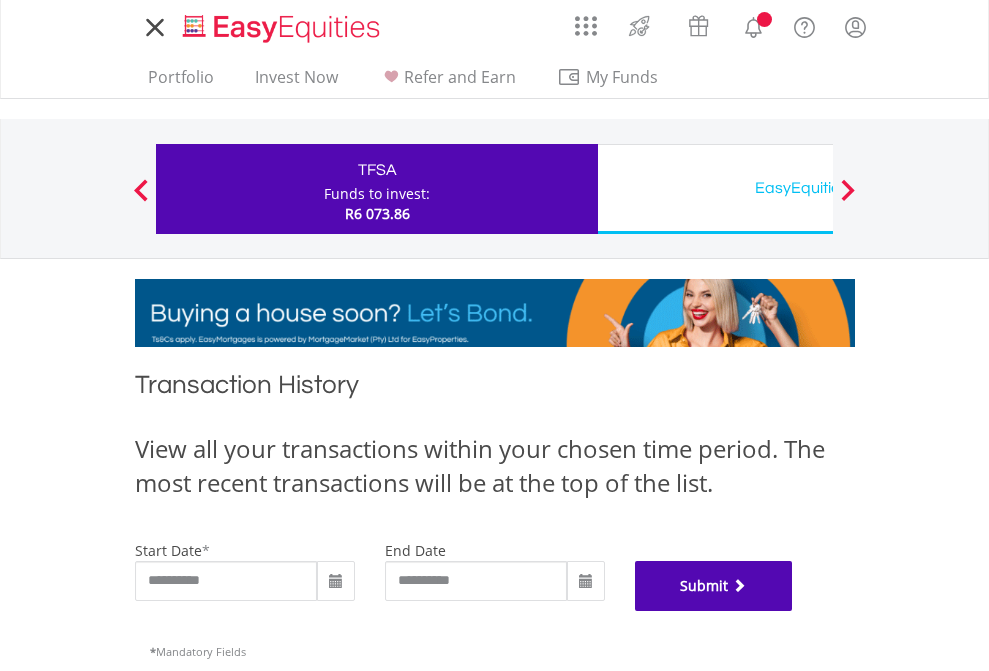 click on "Submit" at bounding box center (714, 586) 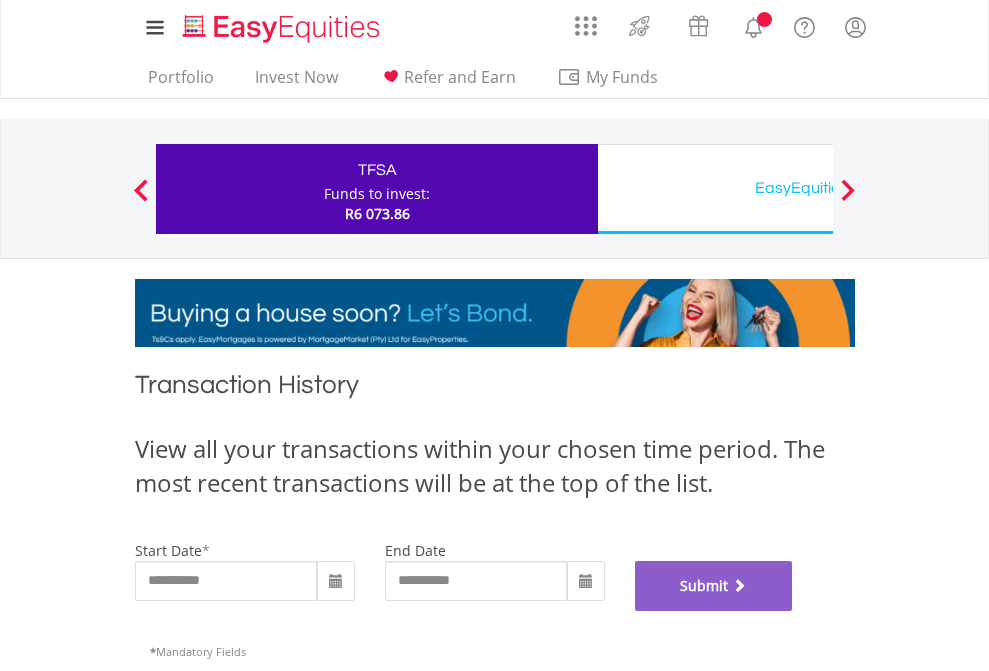 scroll, scrollTop: 811, scrollLeft: 0, axis: vertical 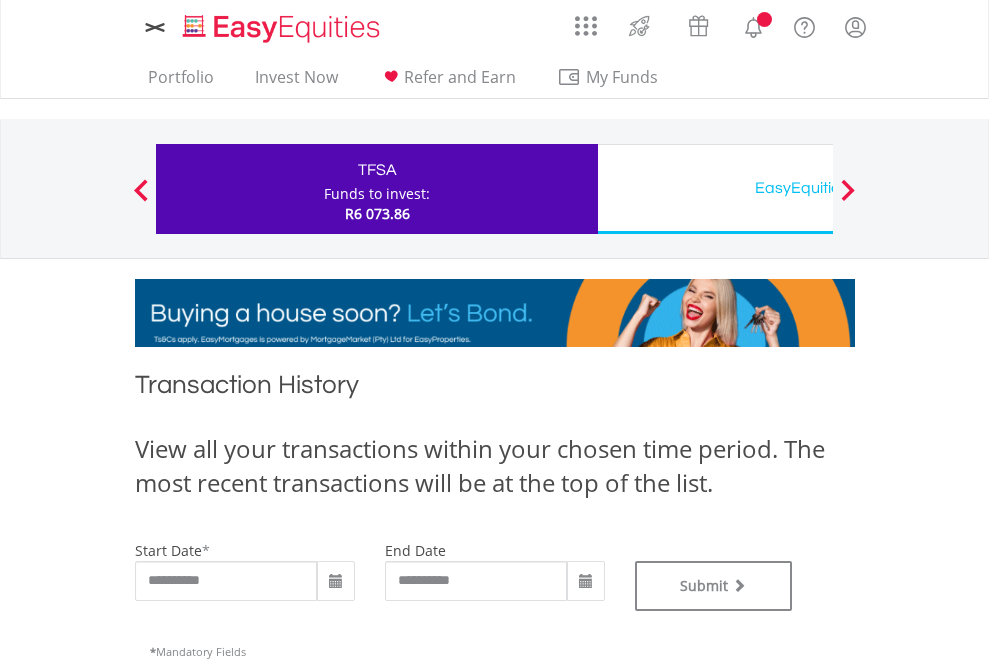 click on "EasyEquities USD" at bounding box center (818, 188) 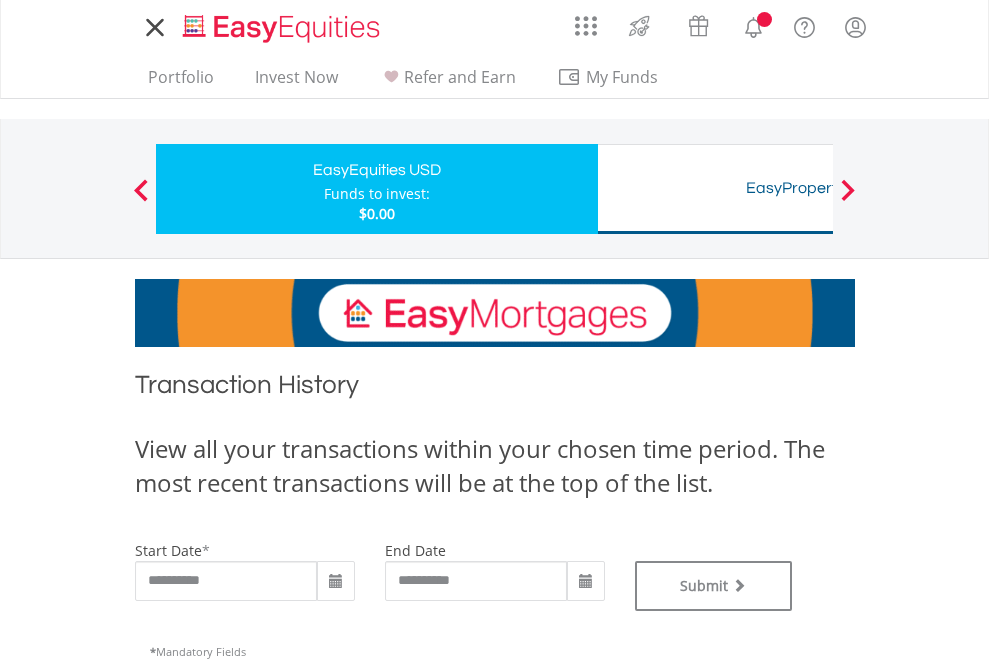 scroll, scrollTop: 0, scrollLeft: 0, axis: both 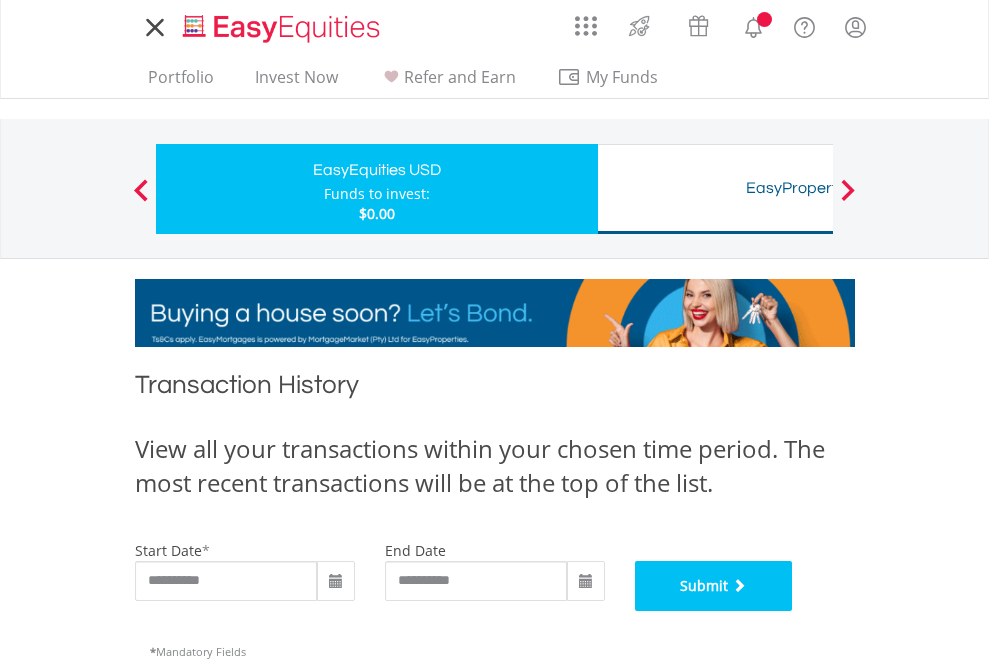 click on "Submit" at bounding box center [714, 586] 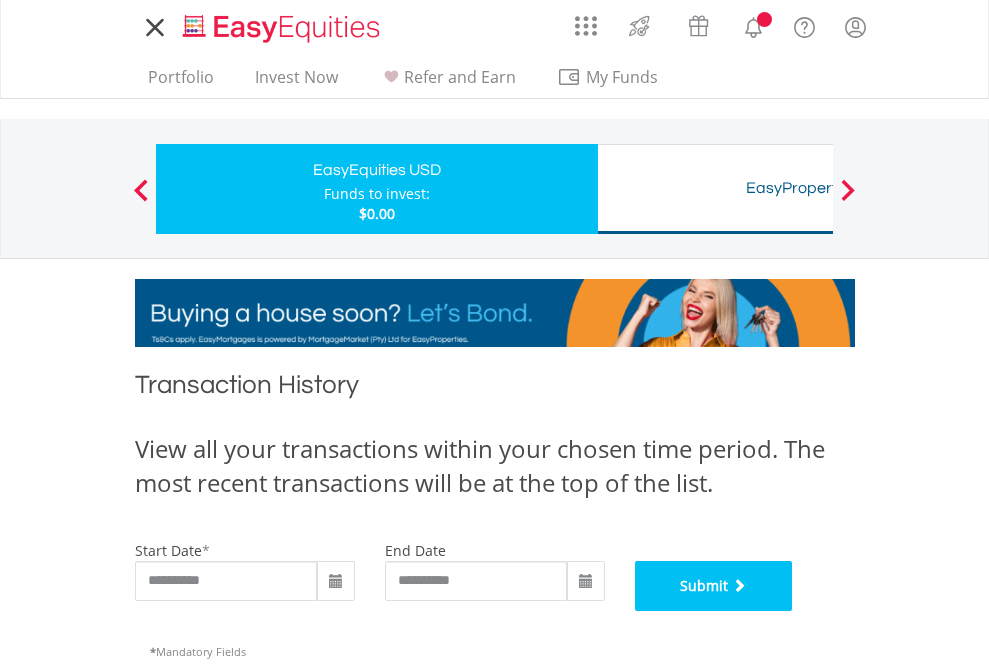 scroll, scrollTop: 811, scrollLeft: 0, axis: vertical 